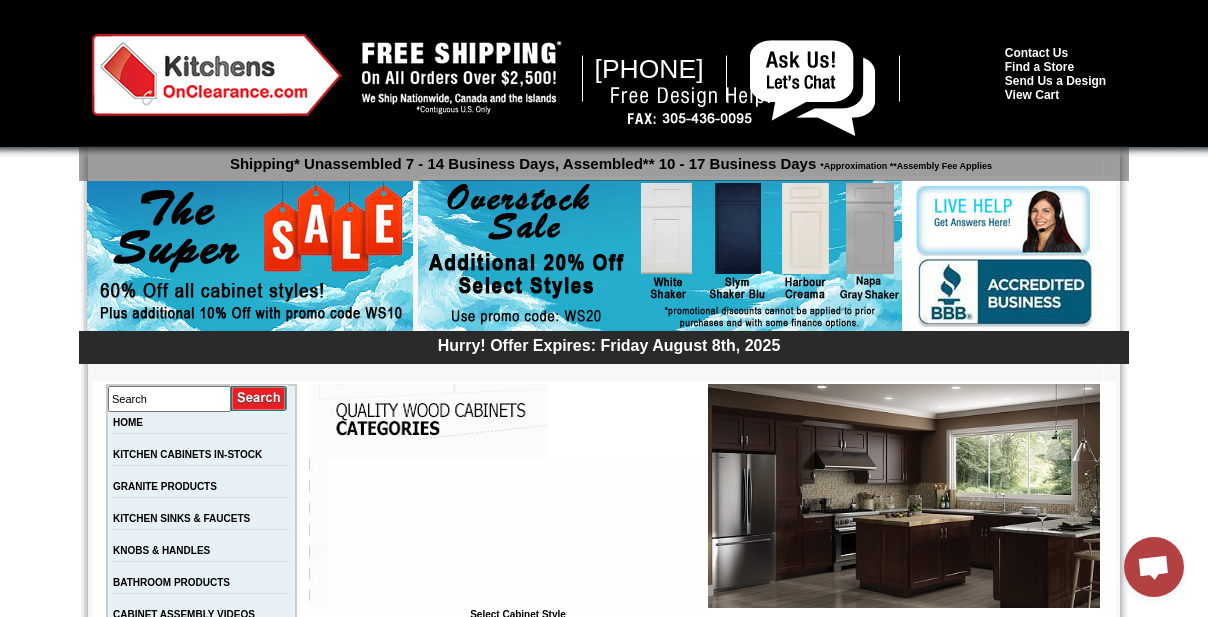 scroll, scrollTop: 5265, scrollLeft: 0, axis: vertical 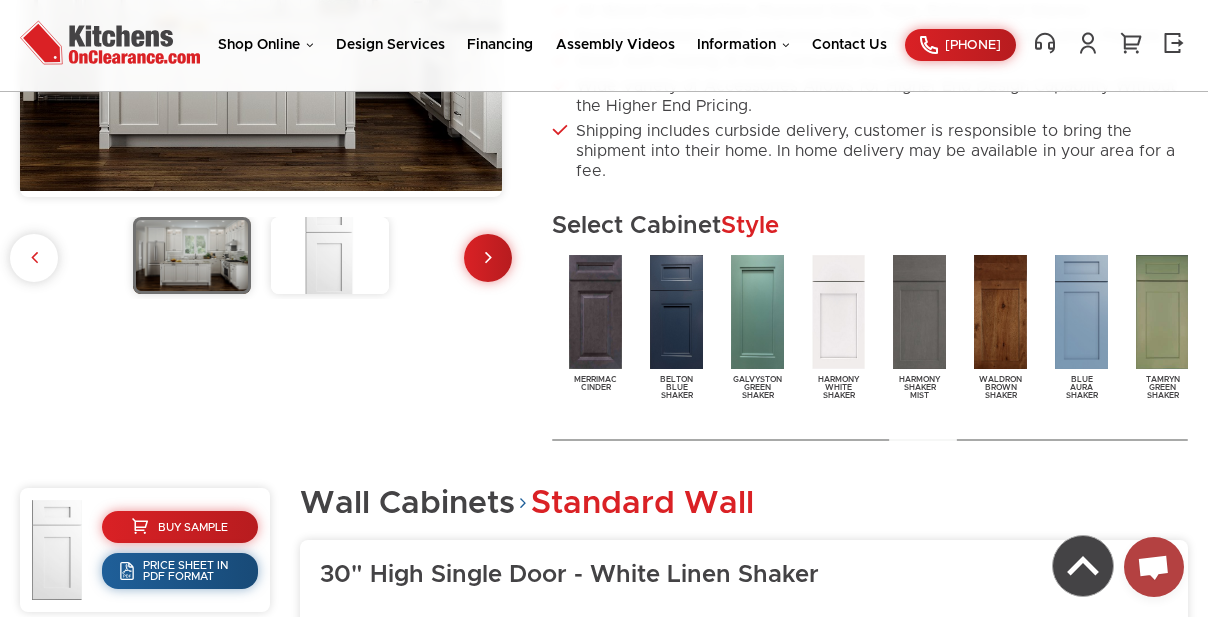 click on "Home
Kitchen
Kitchen Cabinets
White Linen Shaker       Cabinets
HOT
Description
White Painted with a Furniture Quality Satin Finish
Square Recessed Panel Full Overlay Doors with Recessed Panel Drawers
Solid Birch Doors and Drawer Fronts with MDF Center Panel
Solid Birch Face Frames and Drawer Boxes
Interior of Cabinet with Natural Finish
All Wood Construction, Plywood Sides, Tops, Bottoms and Shelves
Dovetail Drawers with Undermount Full Extension Soft Close Safety Feature
Steel, Soft Closing, 6-Way Concealed Adjustable hinges
Style" at bounding box center [604, 5293] 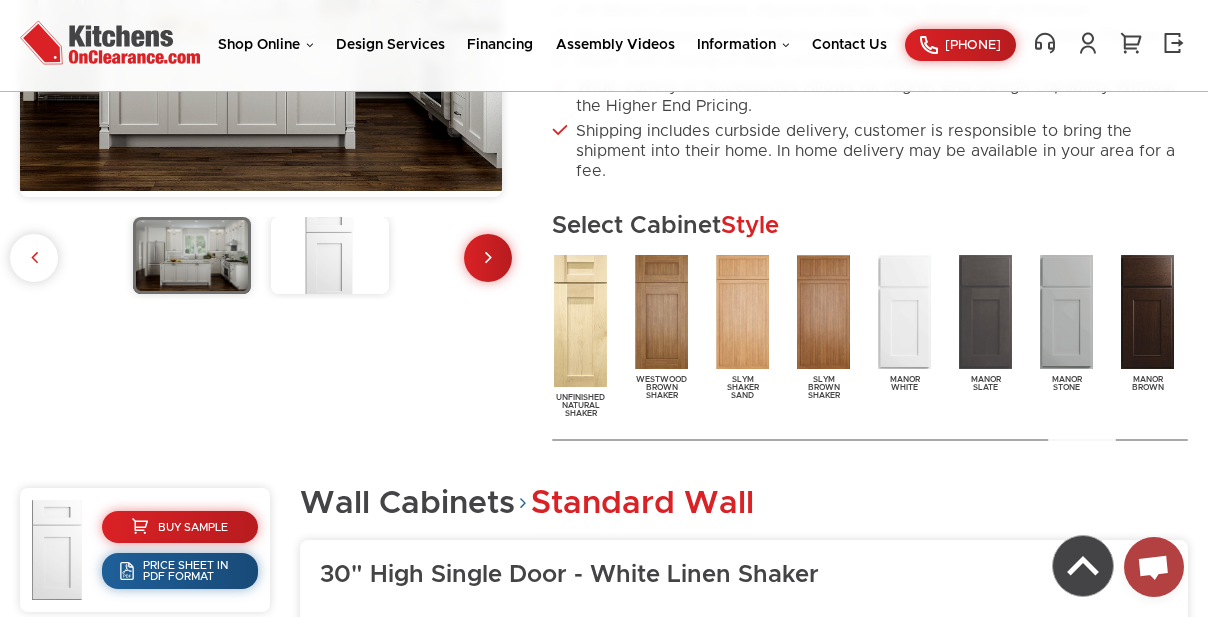 click at bounding box center [1082, 440] 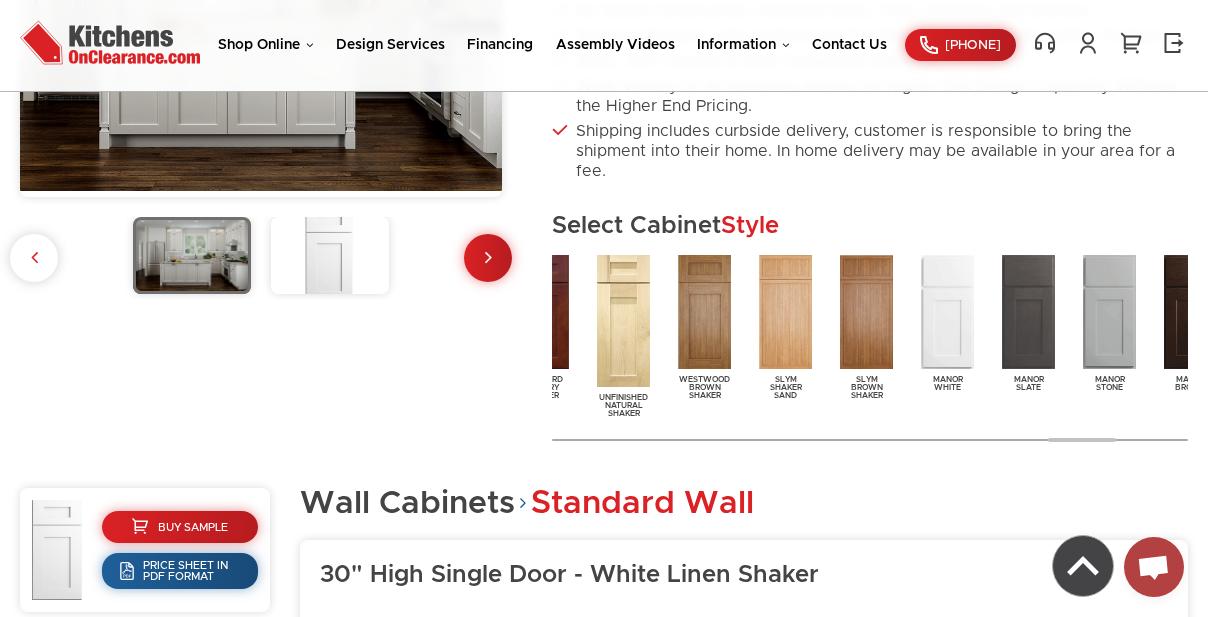click at bounding box center [1028, 312] 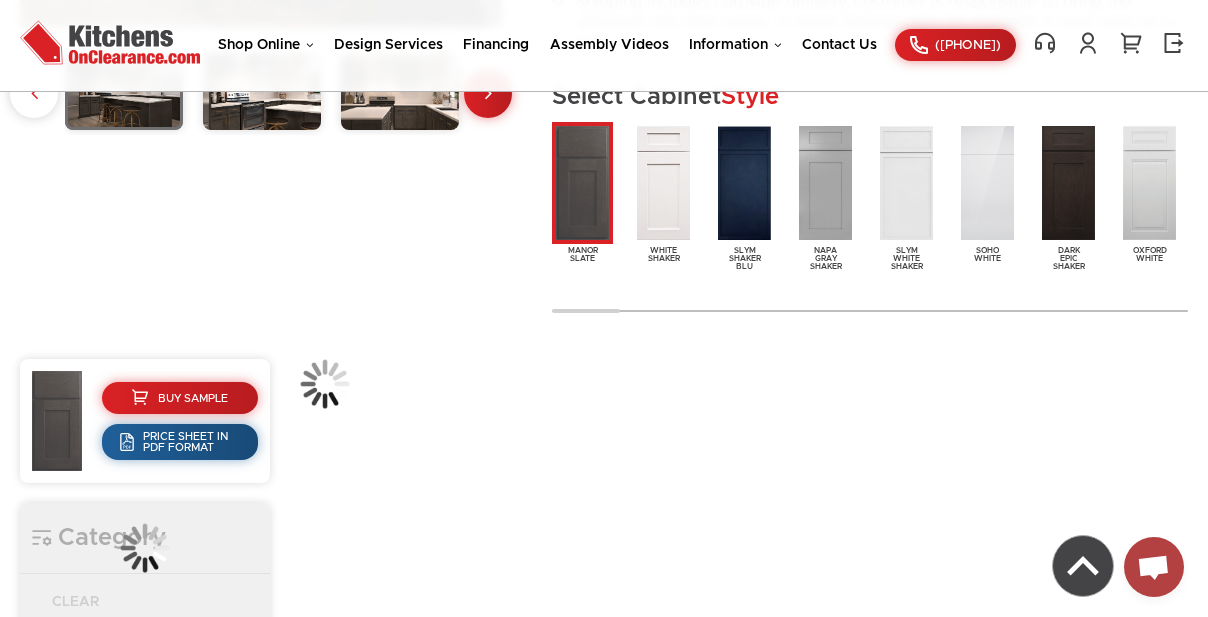 scroll, scrollTop: 727, scrollLeft: 0, axis: vertical 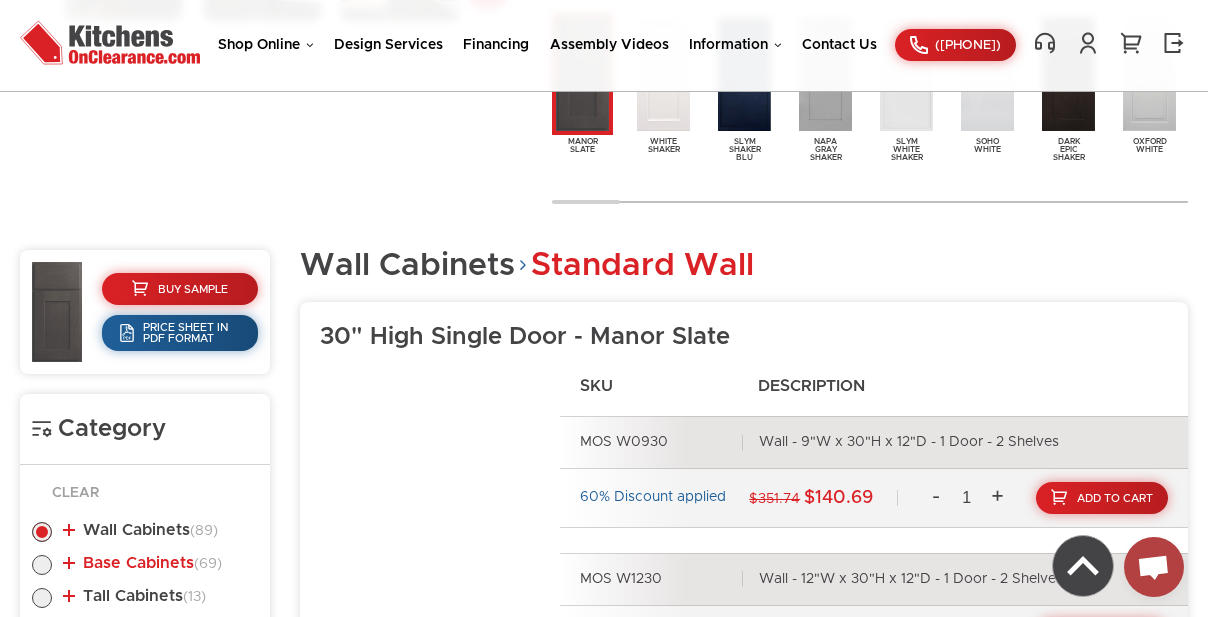click on "Base Cabinets                				 ([NUMBER])" at bounding box center (142, 563) 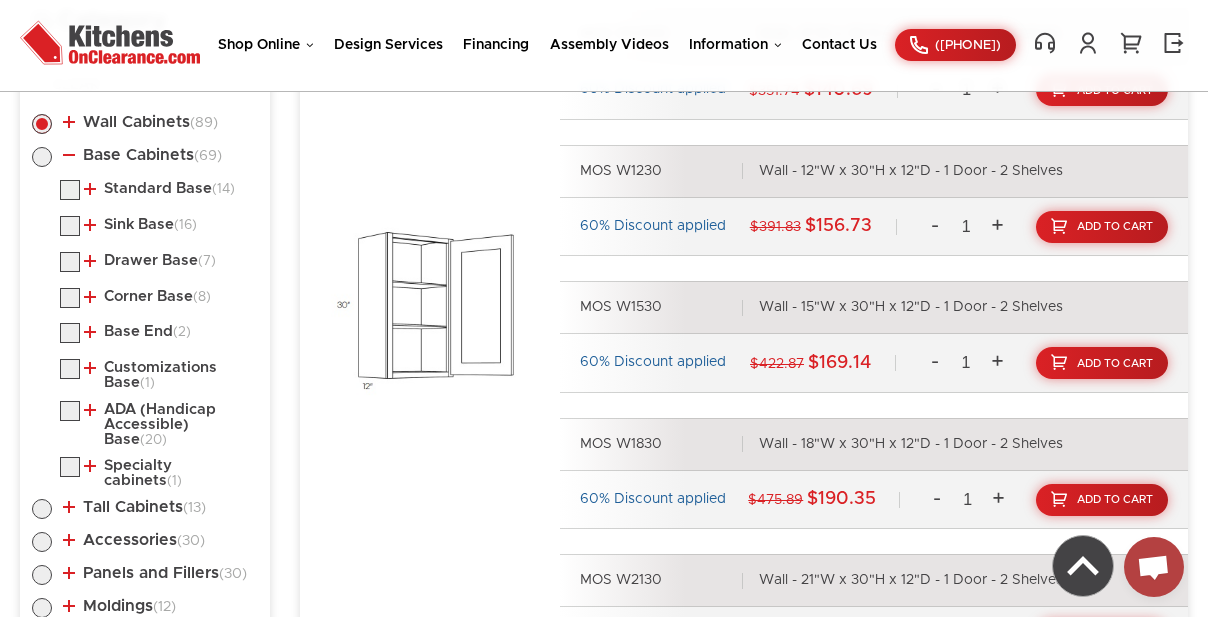 scroll, scrollTop: 1181, scrollLeft: 0, axis: vertical 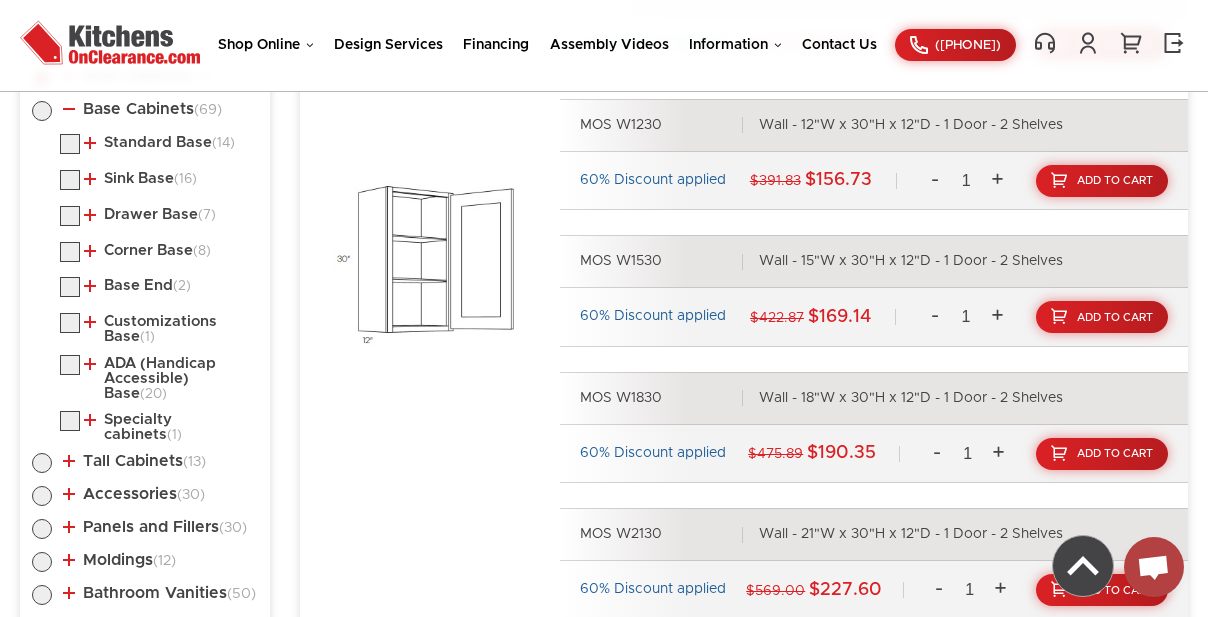 click at bounding box center [70, 257] 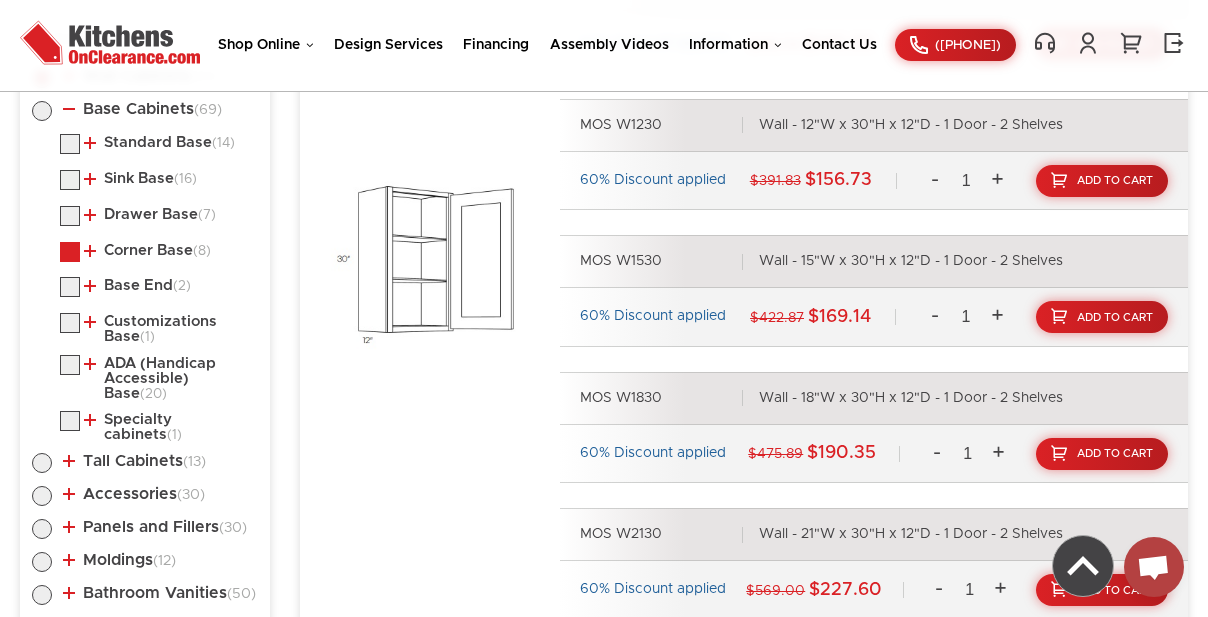 radio on "false" 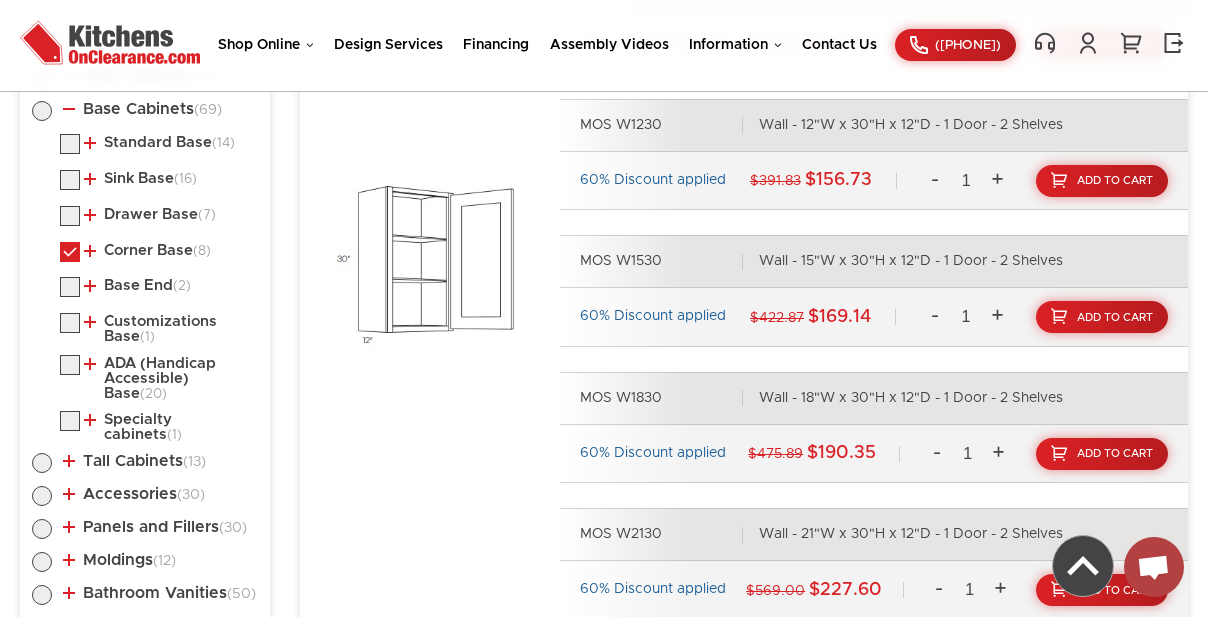 radio on "true" 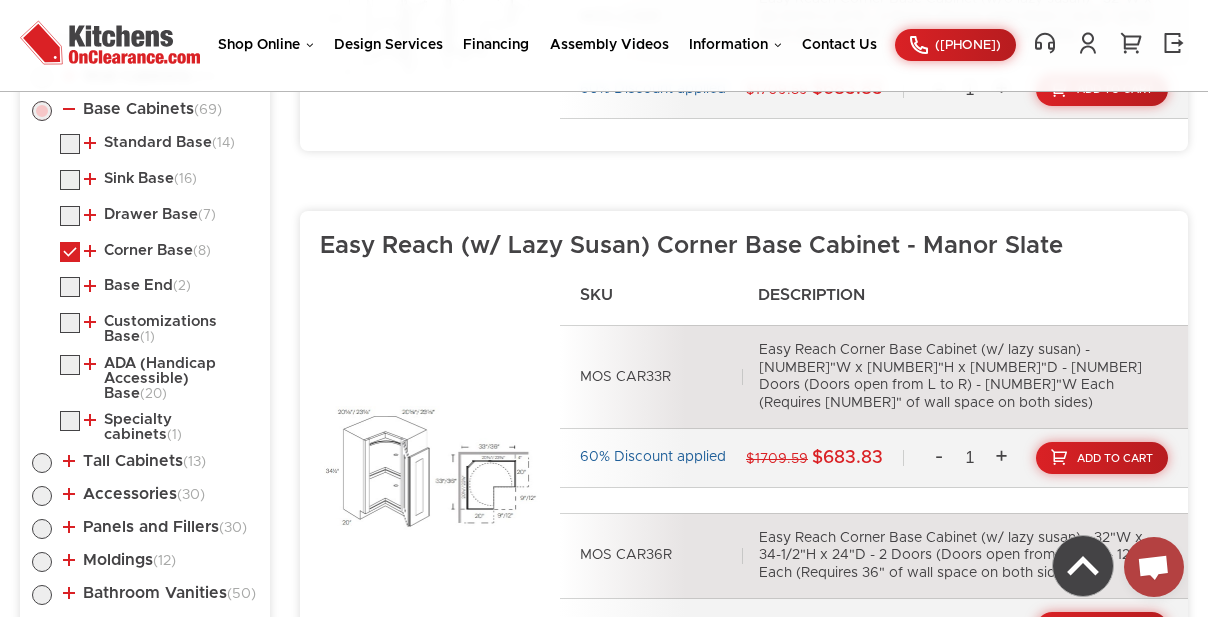 drag, startPoint x: 659, startPoint y: 362, endPoint x: 647, endPoint y: 362, distance: 12 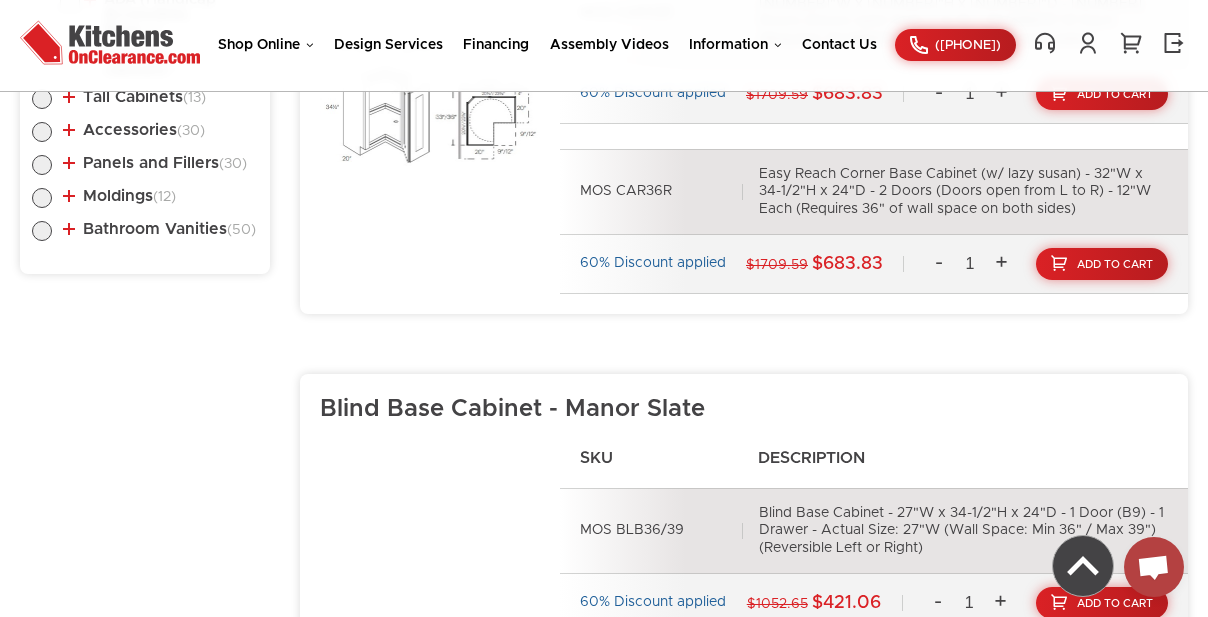 scroll, scrollTop: 1818, scrollLeft: 0, axis: vertical 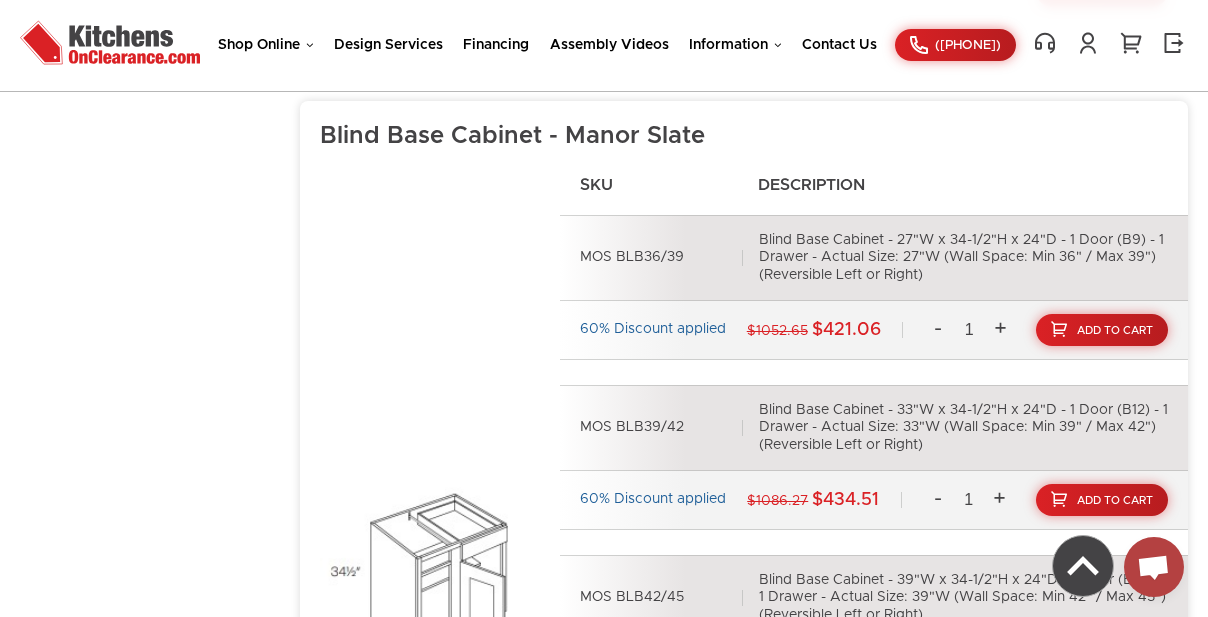 drag, startPoint x: 645, startPoint y: 232, endPoint x: 679, endPoint y: 232, distance: 34 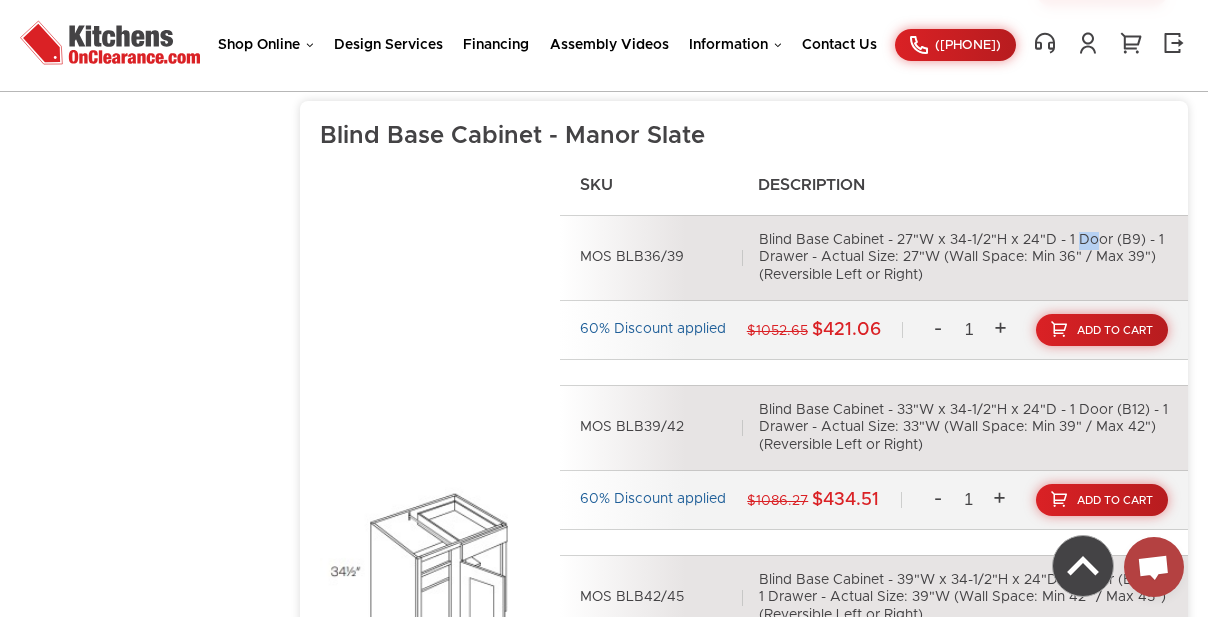 drag, startPoint x: 915, startPoint y: 215, endPoint x: 899, endPoint y: 214, distance: 16.03122 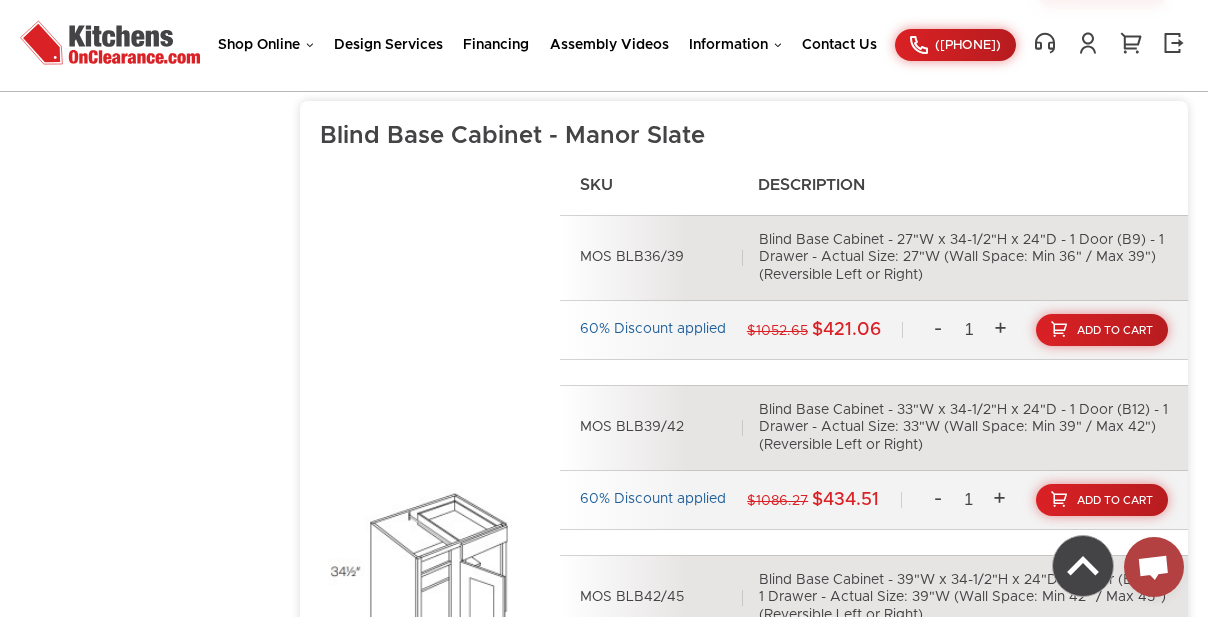 click on "Blind Base Cabinet - 33"W x 34-1/2"H x 24"D - 1 Door (B12) - 1 Drawer - Actual Size: 33"W (Wall Space: Min 39" / Max 42") (Reversible Left or Right)" at bounding box center (963, 428) 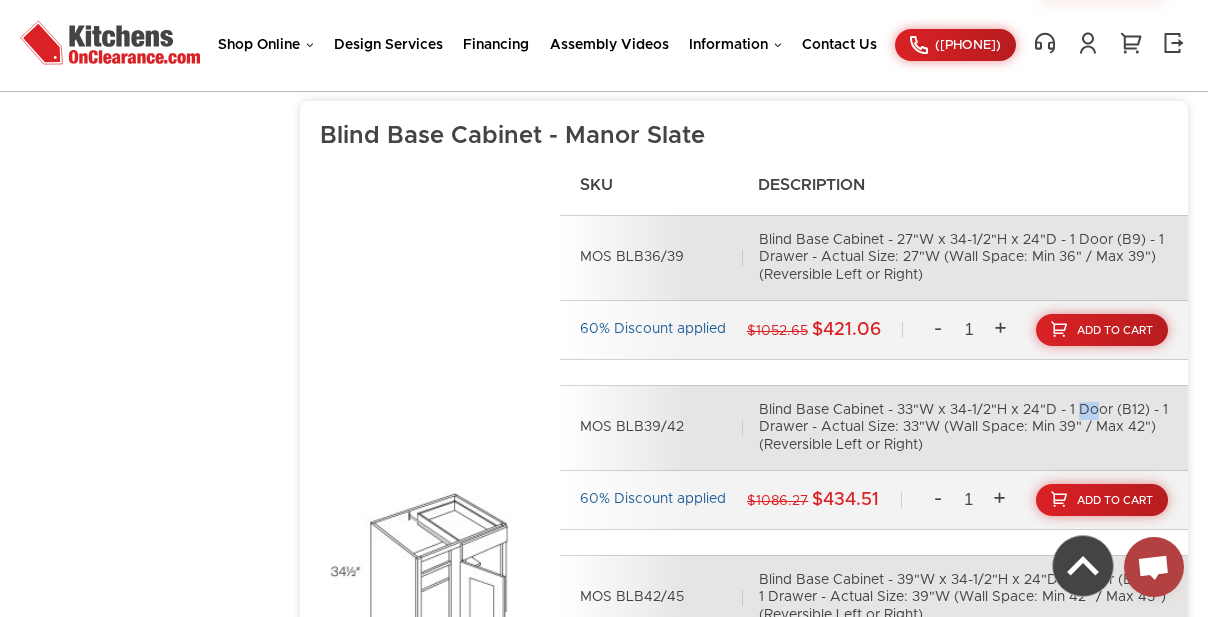 drag, startPoint x: 914, startPoint y: 388, endPoint x: 900, endPoint y: 386, distance: 14.142136 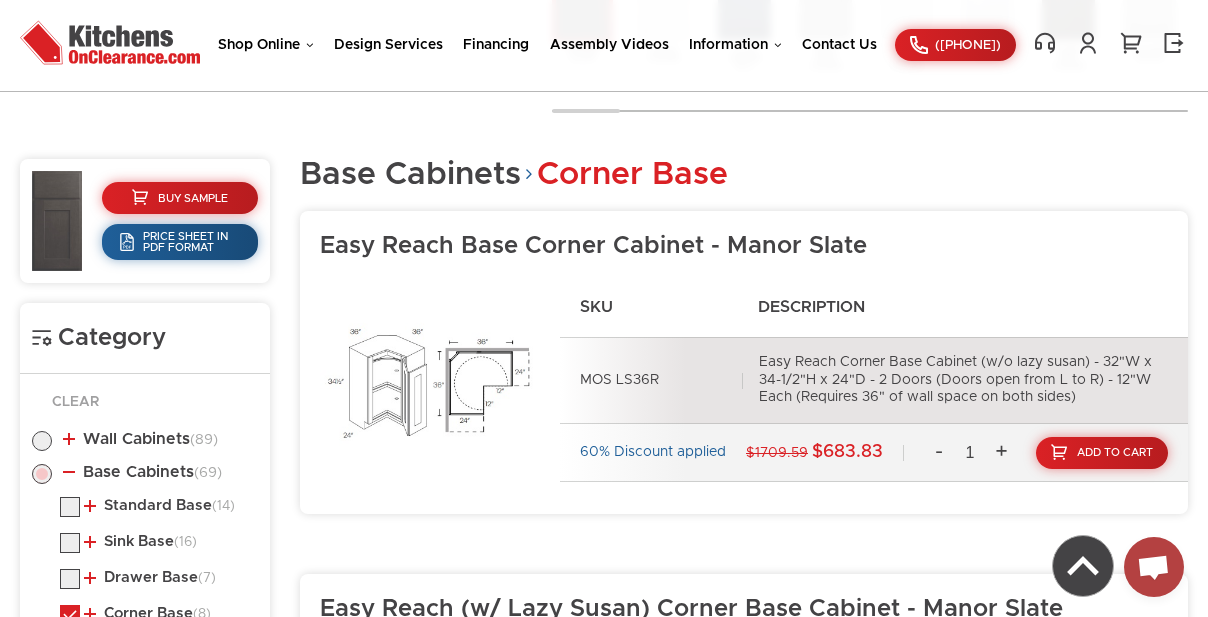 scroll, scrollTop: 1000, scrollLeft: 0, axis: vertical 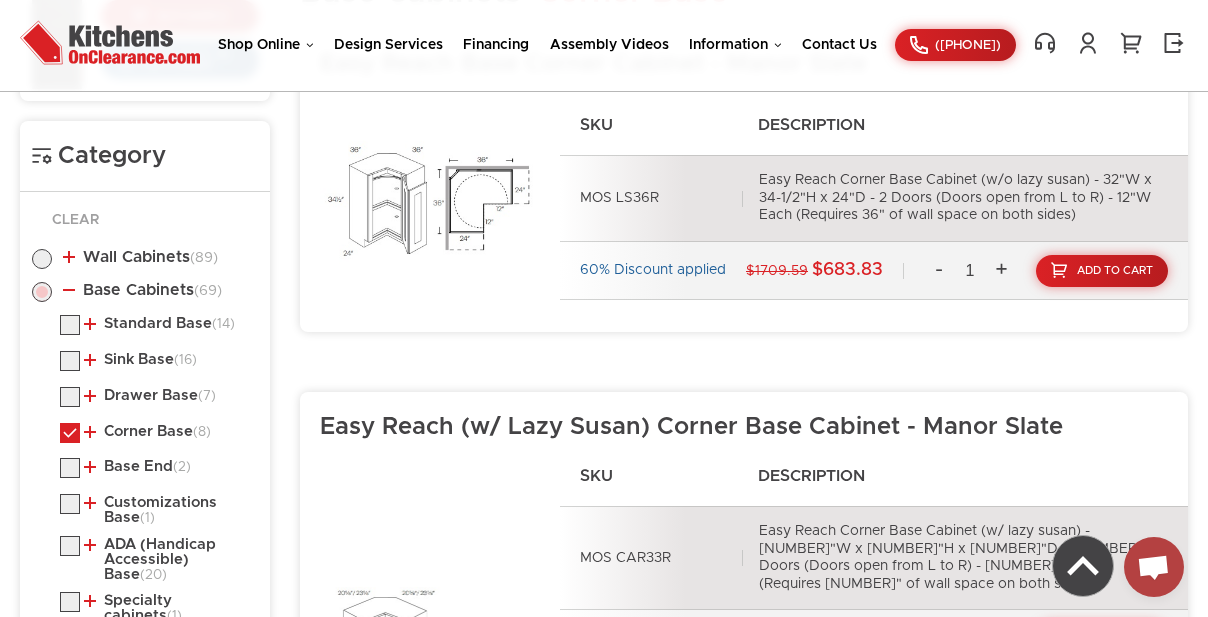 click at bounding box center [70, 330] 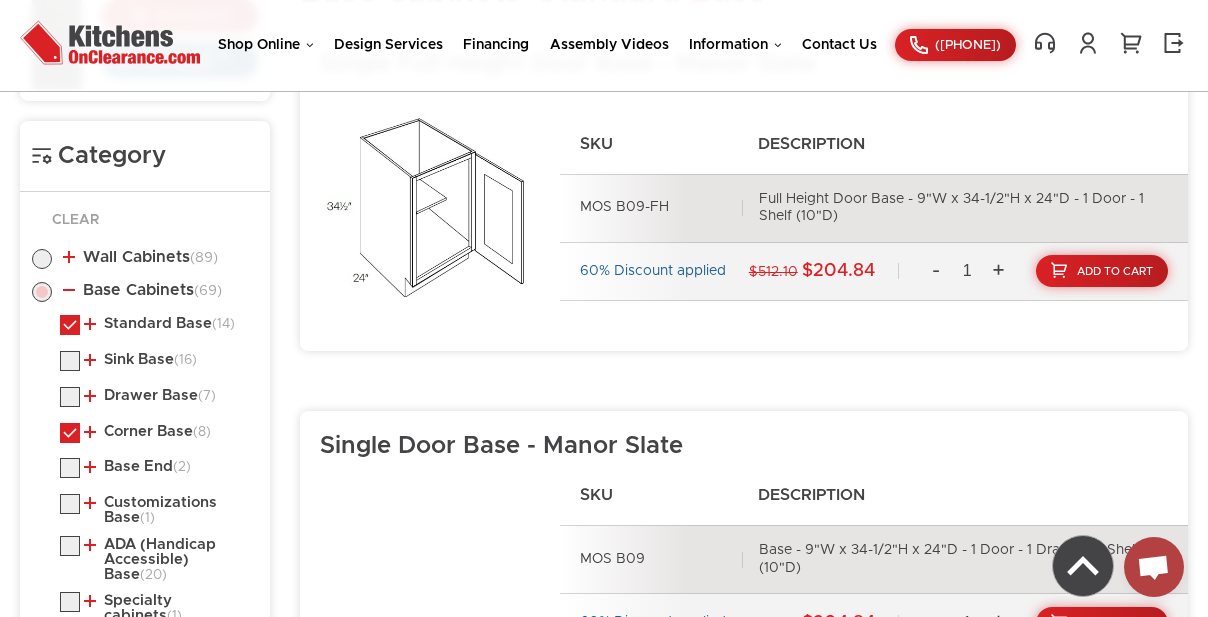 drag, startPoint x: 618, startPoint y: 204, endPoint x: 663, endPoint y: 207, distance: 45.099888 